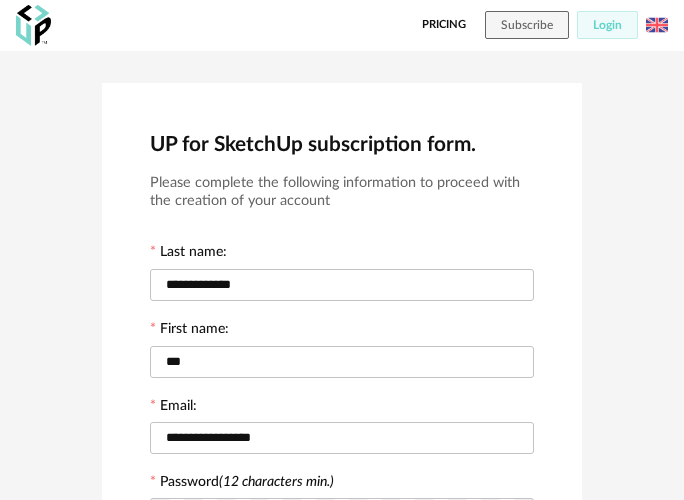 scroll, scrollTop: 501, scrollLeft: 0, axis: vertical 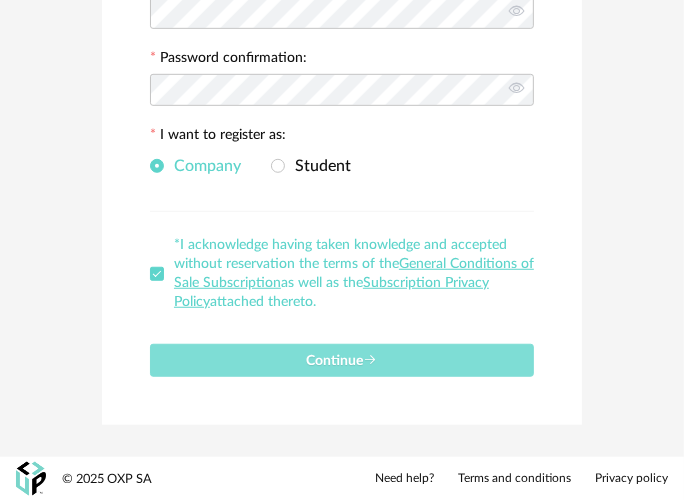 click on "Continue" at bounding box center (342, 360) 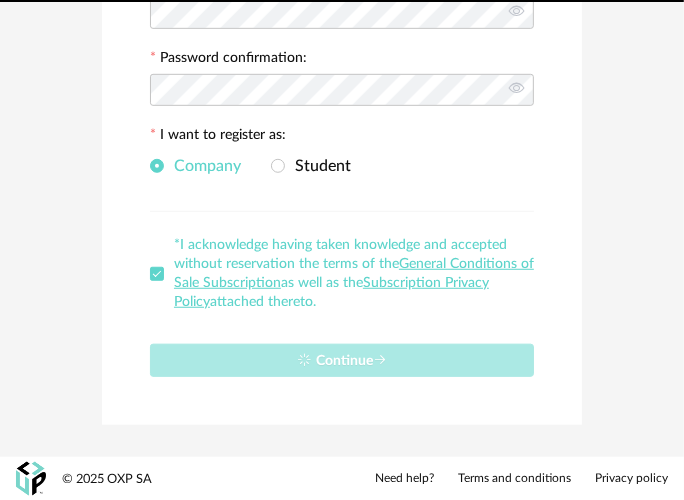 type 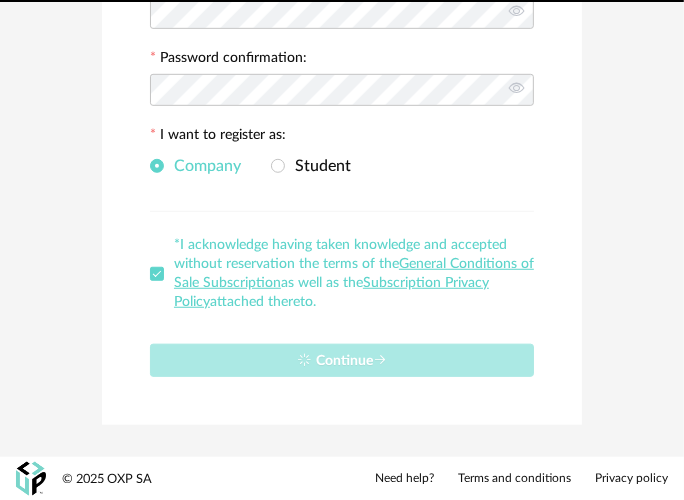 scroll, scrollTop: 52, scrollLeft: 0, axis: vertical 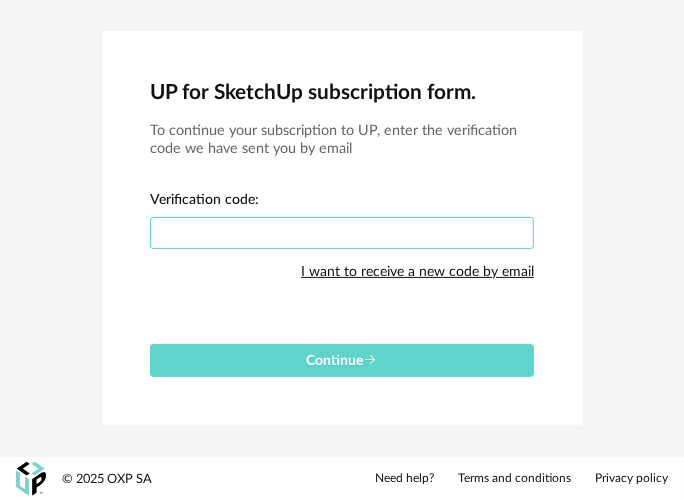 click at bounding box center [342, 233] 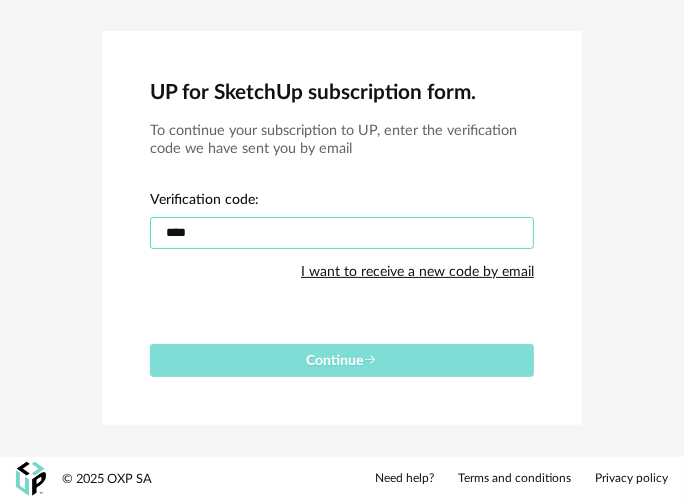 type on "****" 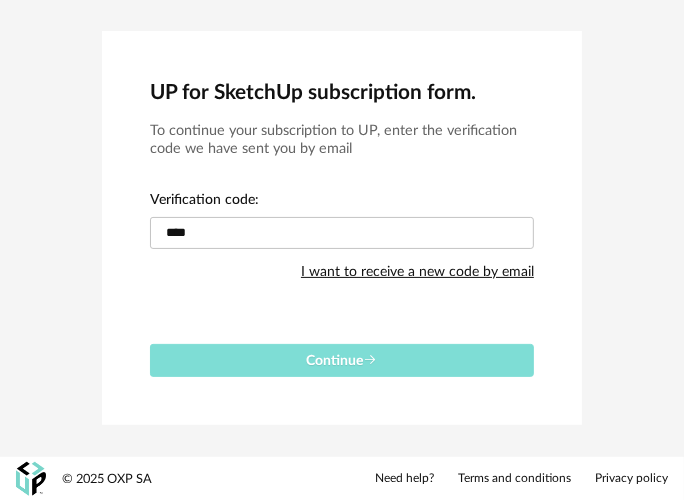 click on "Continue" at bounding box center [342, 361] 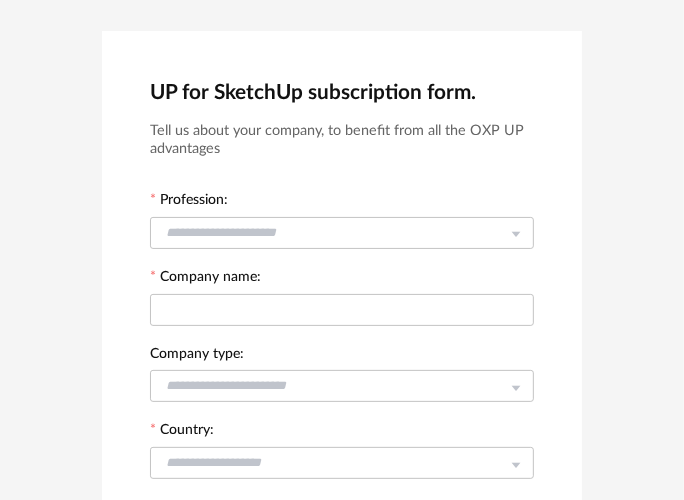 scroll, scrollTop: 0, scrollLeft: 0, axis: both 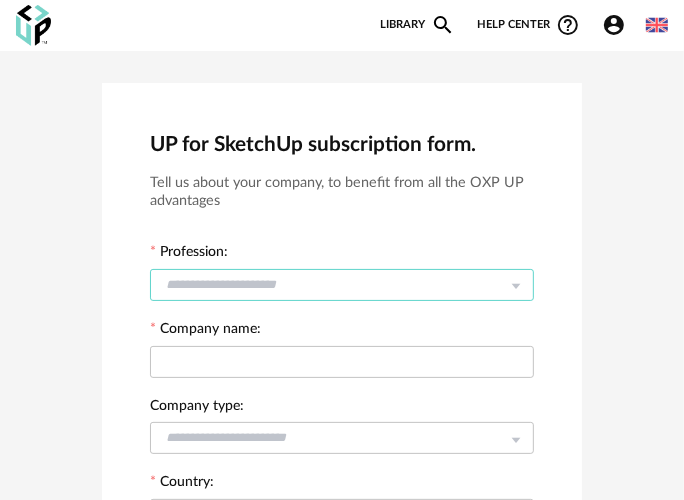 click at bounding box center (342, 285) 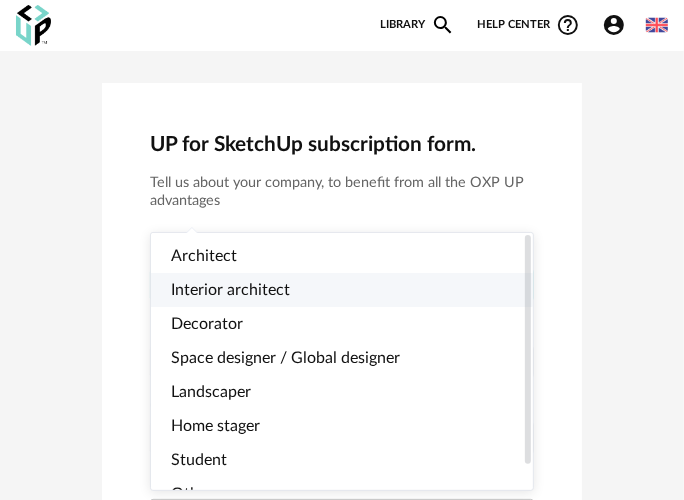 click on "Interior architect" at bounding box center (230, 290) 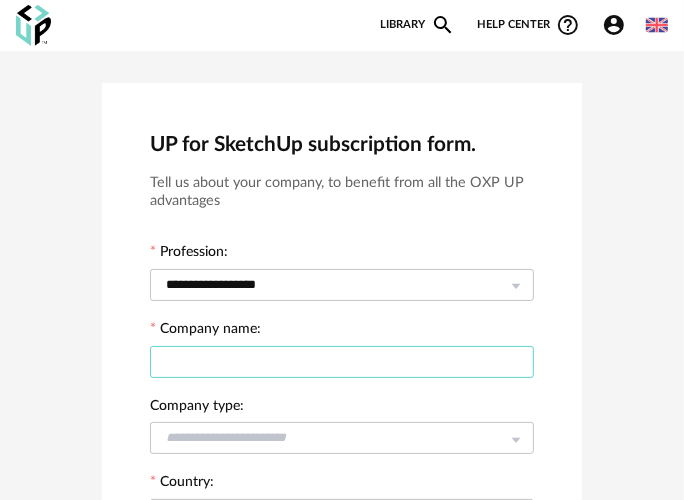 click at bounding box center [342, 362] 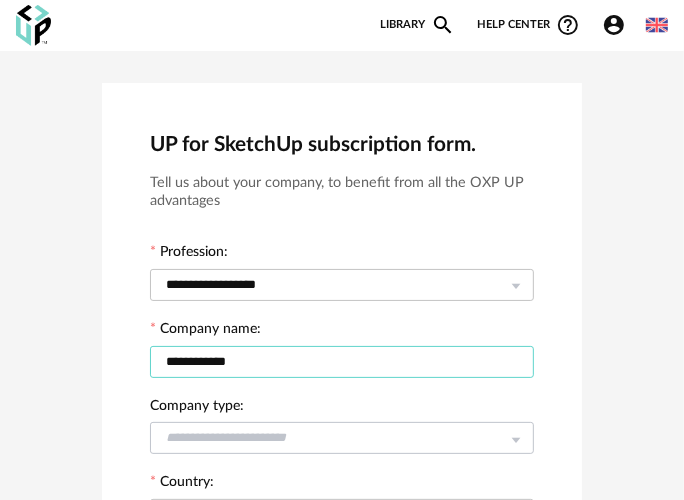 type on "**********" 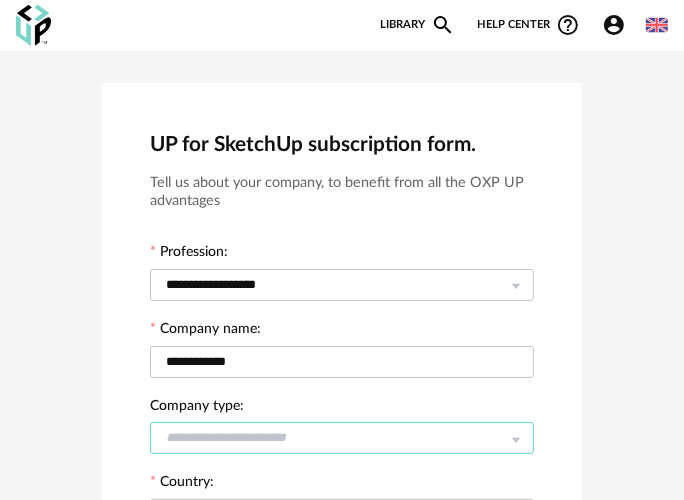 click at bounding box center (342, 438) 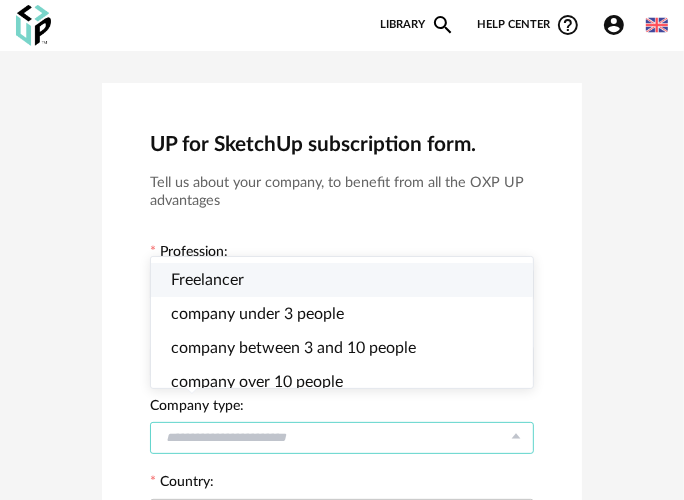 click on "Freelancer" at bounding box center [207, 280] 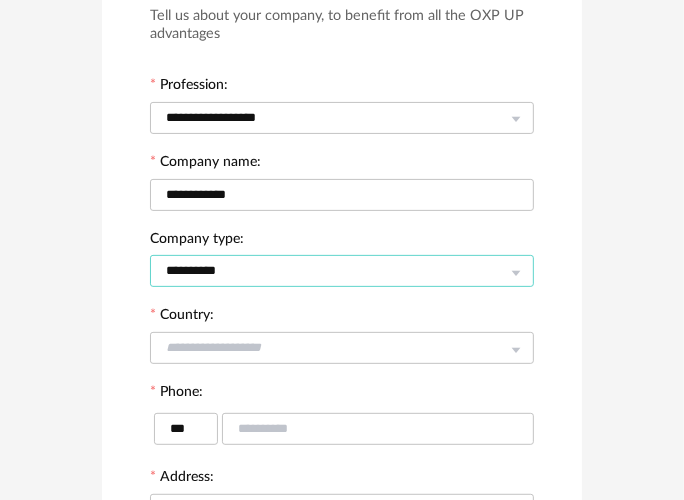 scroll, scrollTop: 200, scrollLeft: 0, axis: vertical 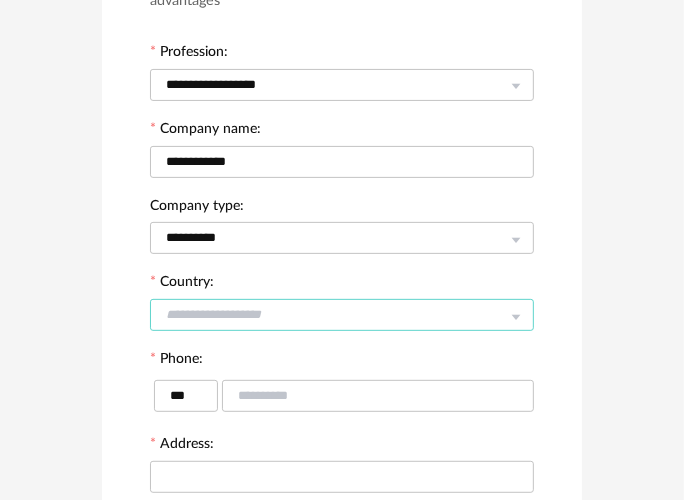 click at bounding box center (342, 315) 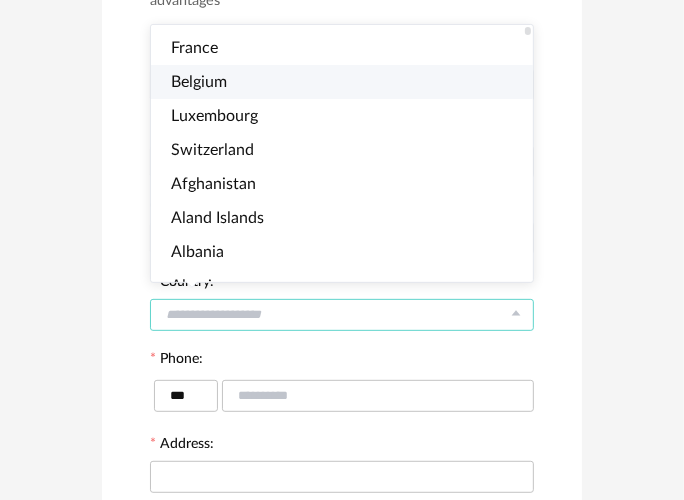 click on "Belgium" at bounding box center [350, 82] 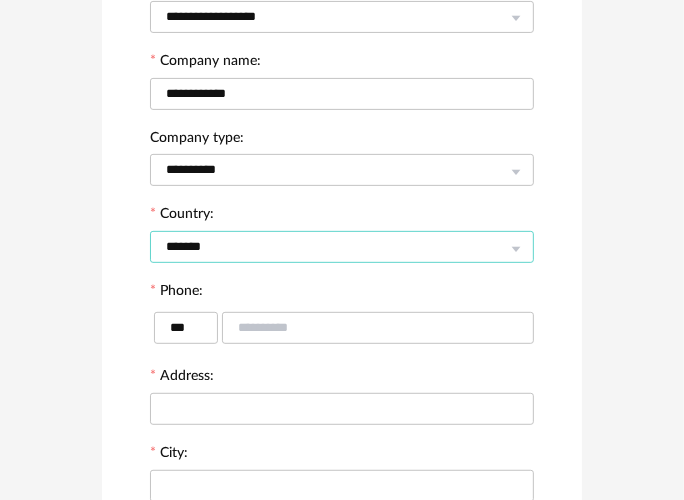scroll, scrollTop: 300, scrollLeft: 0, axis: vertical 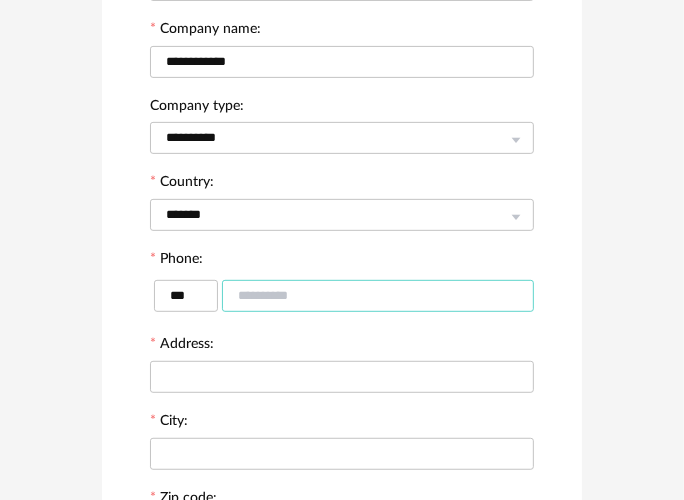 click at bounding box center (378, 296) 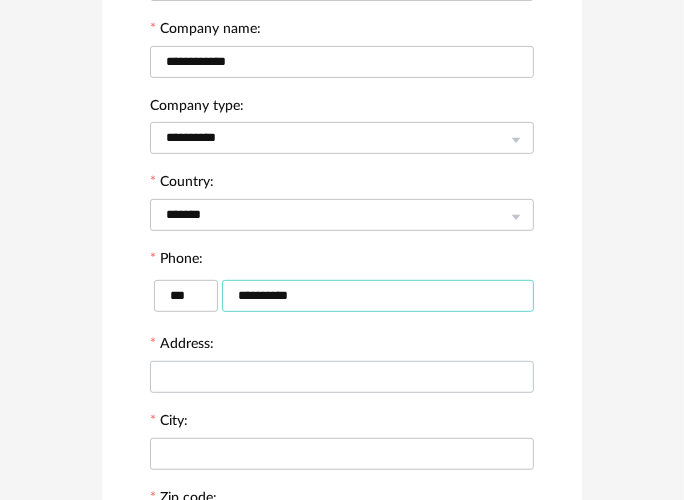 type on "**********" 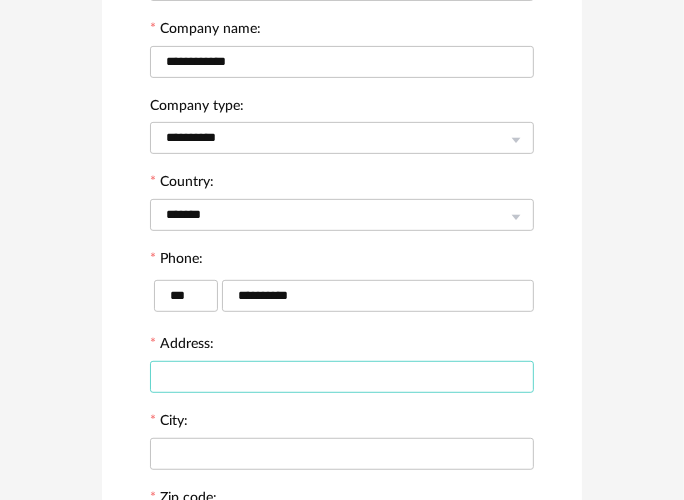 click at bounding box center (342, 377) 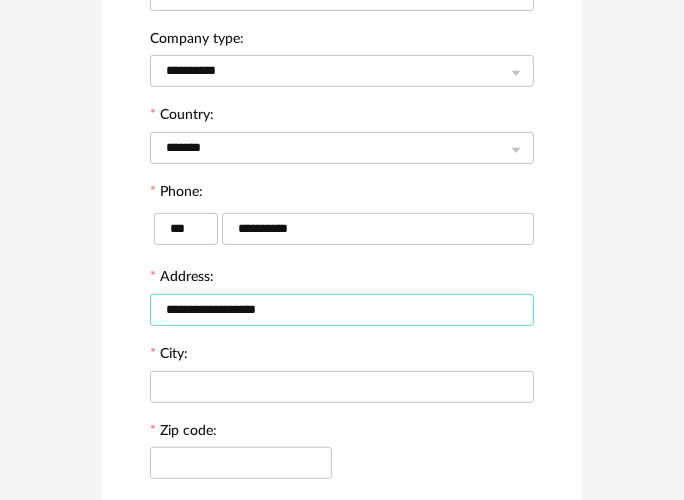 scroll, scrollTop: 400, scrollLeft: 0, axis: vertical 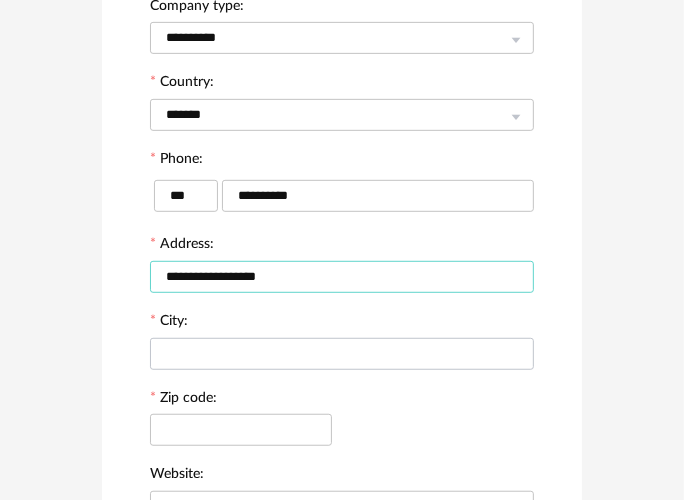 type on "**********" 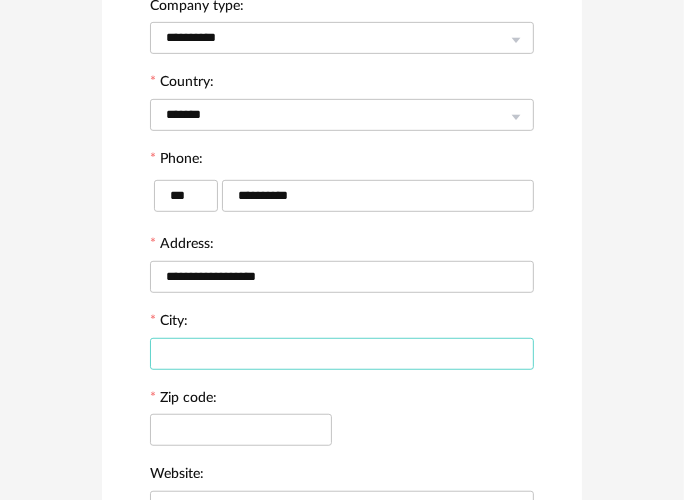 click at bounding box center [342, 354] 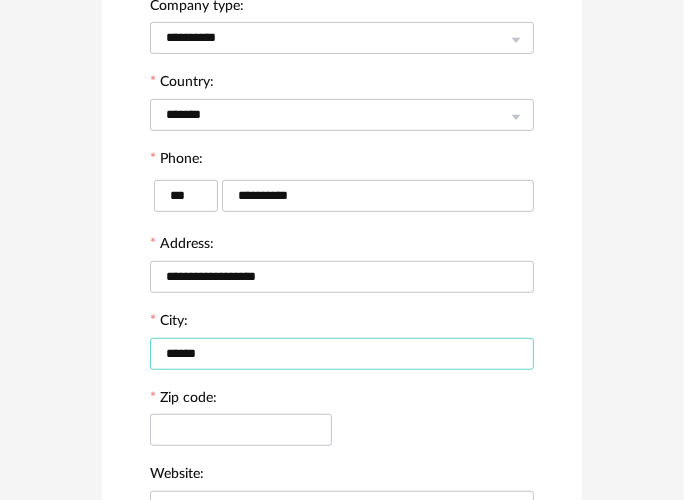 type on "******" 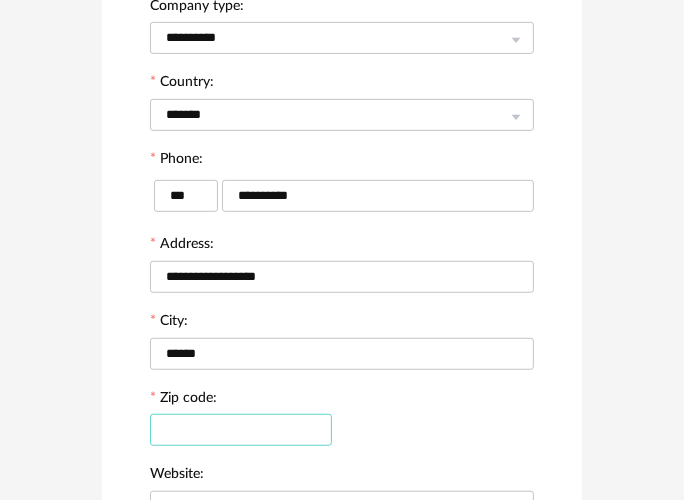 click at bounding box center (241, 430) 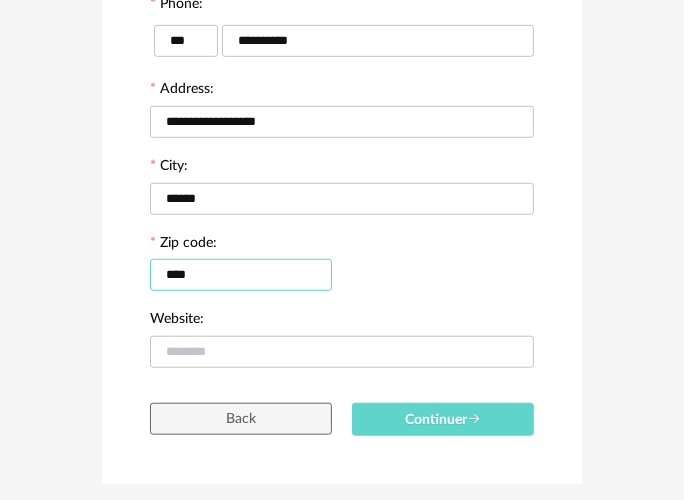 scroll, scrollTop: 600, scrollLeft: 0, axis: vertical 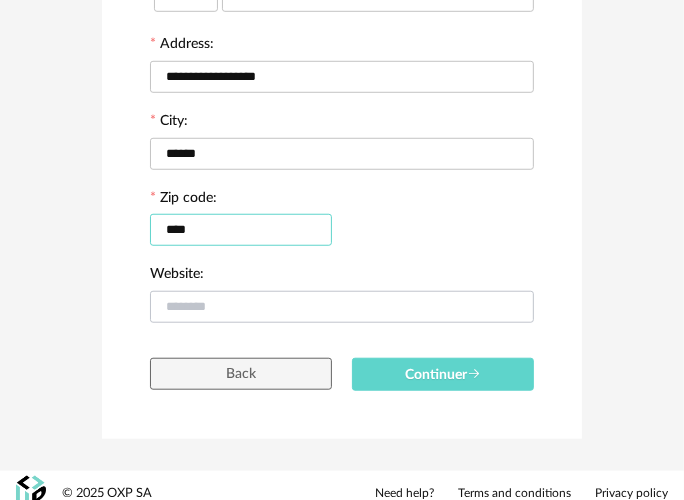 type on "****" 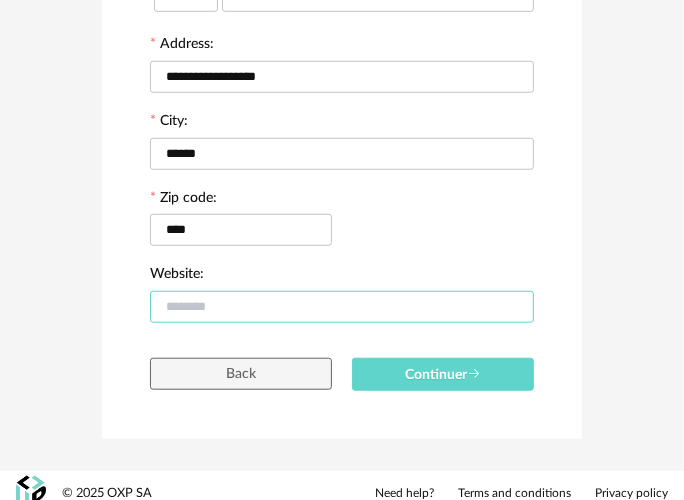 click at bounding box center [342, 307] 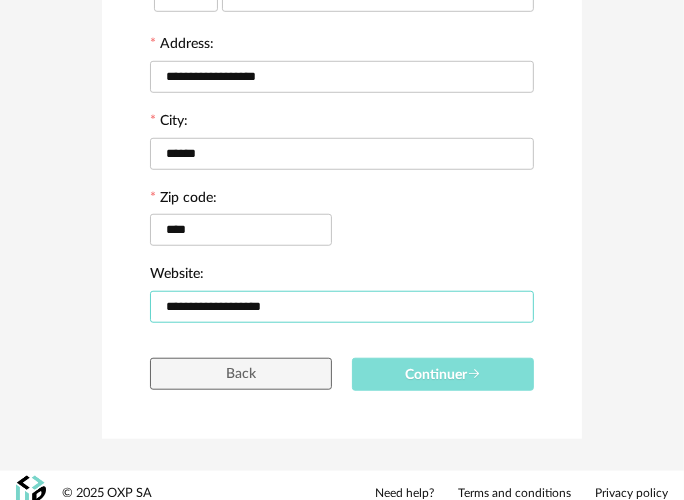 type on "**********" 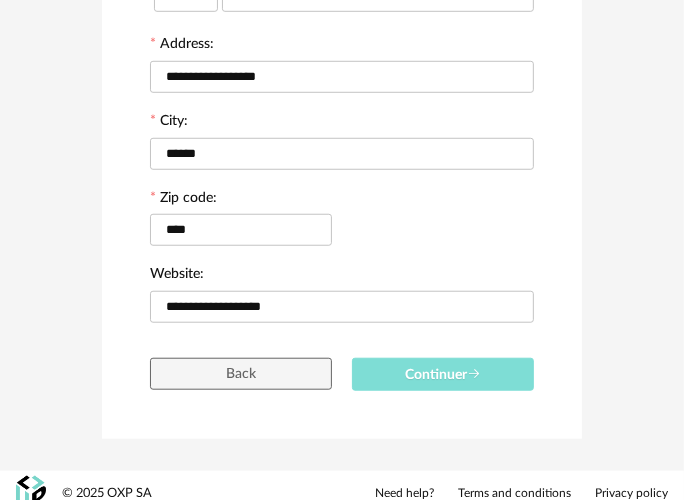 click on "Continuer" at bounding box center (443, 375) 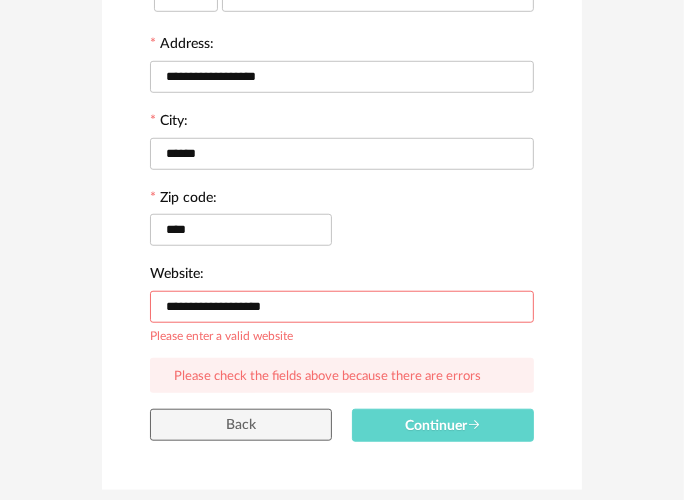 drag, startPoint x: 317, startPoint y: 312, endPoint x: 150, endPoint y: 312, distance: 167 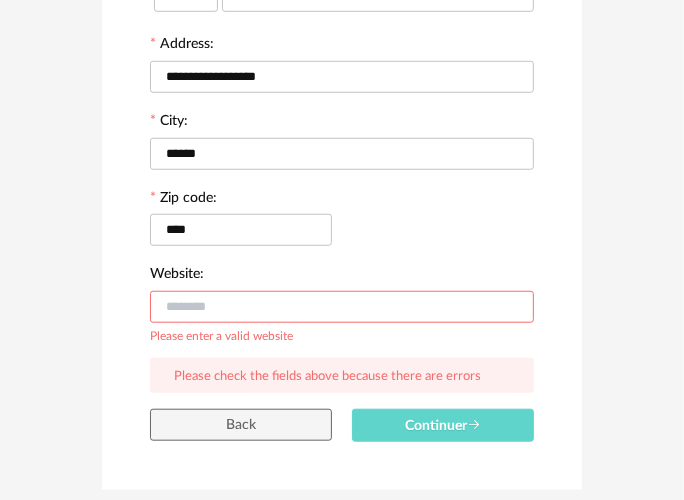 click at bounding box center (342, 307) 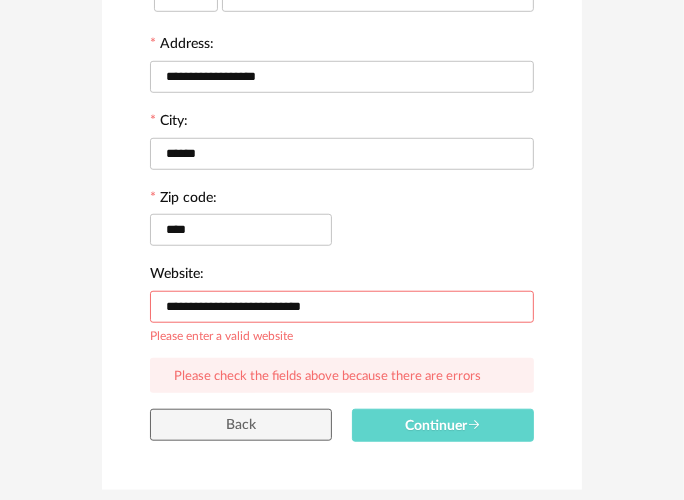 type on "**********" 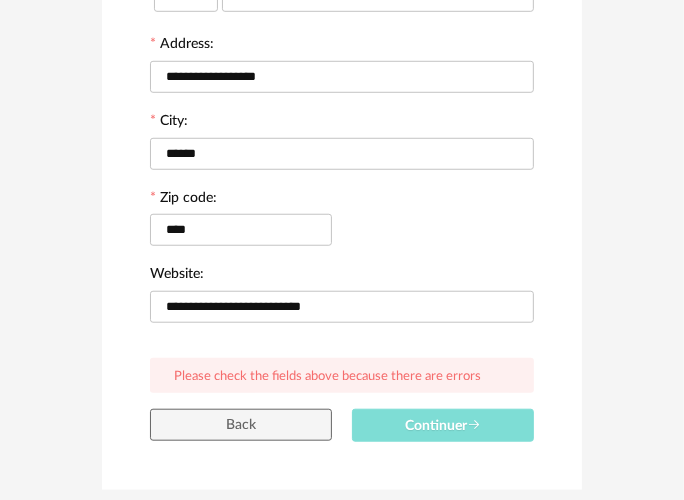 click on "Continuer" at bounding box center [443, 426] 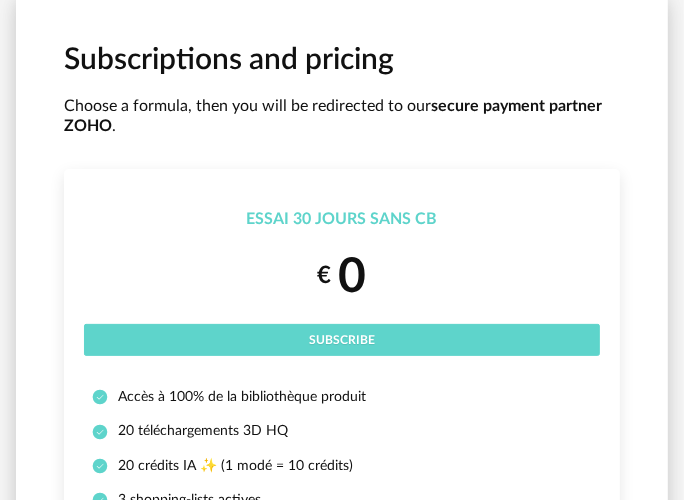 scroll, scrollTop: 0, scrollLeft: 0, axis: both 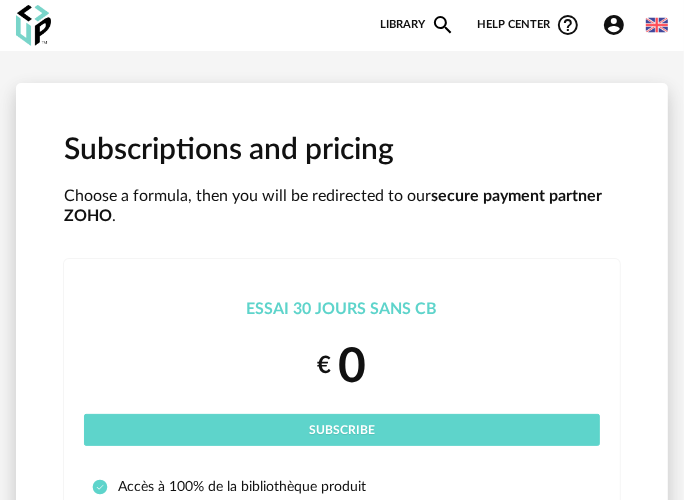 click at bounding box center [657, 25] 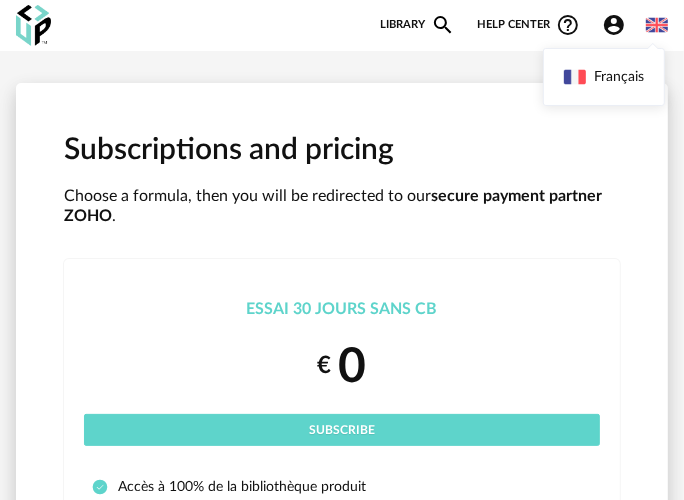 click at bounding box center (657, 25) 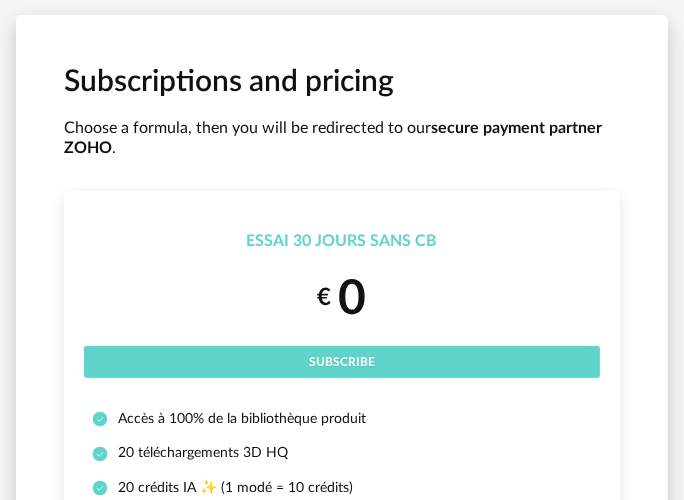 scroll, scrollTop: 100, scrollLeft: 0, axis: vertical 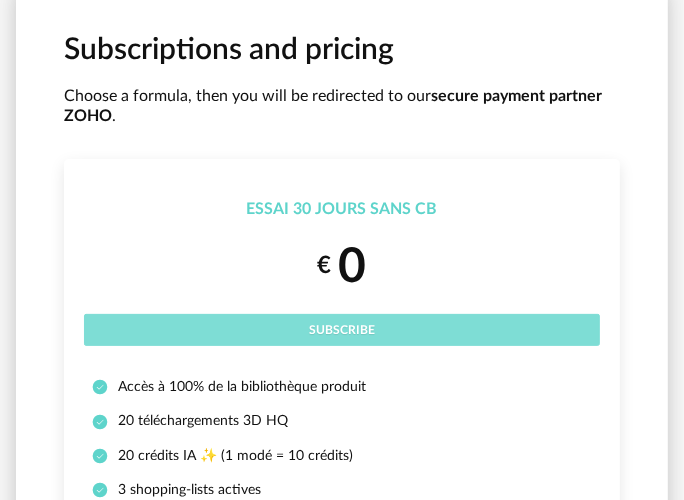 click on "Subscribe" at bounding box center [342, 330] 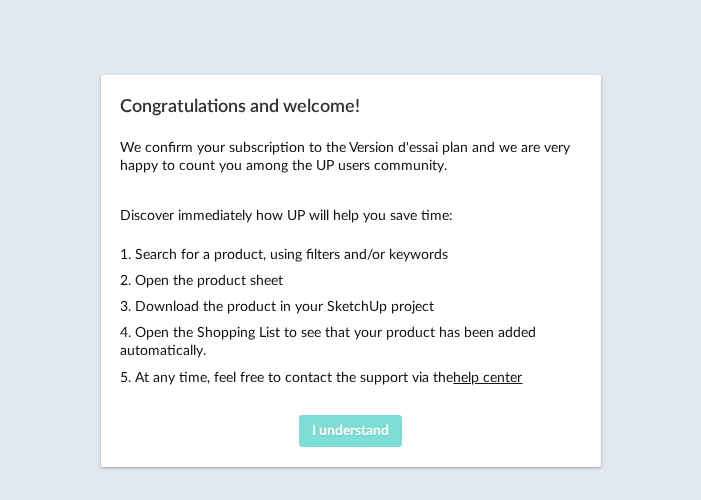 click on "I understand" at bounding box center [351, 431] 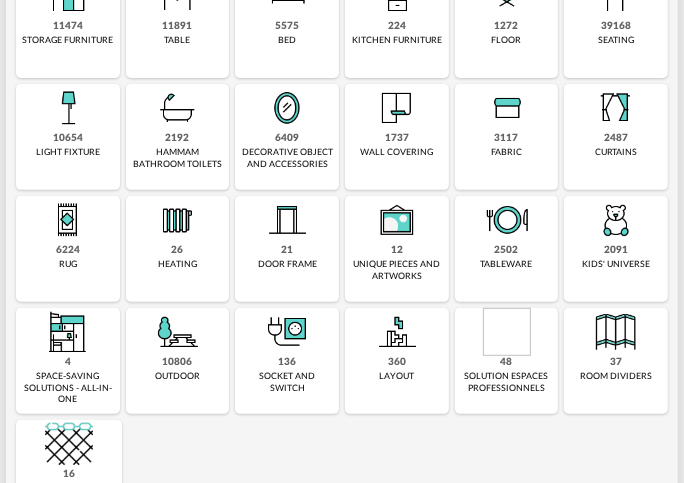 scroll, scrollTop: 300, scrollLeft: 0, axis: vertical 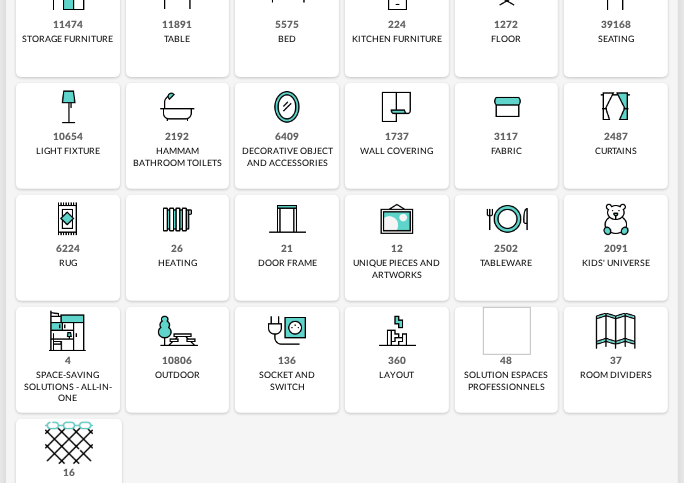 click at bounding box center (68, 331) 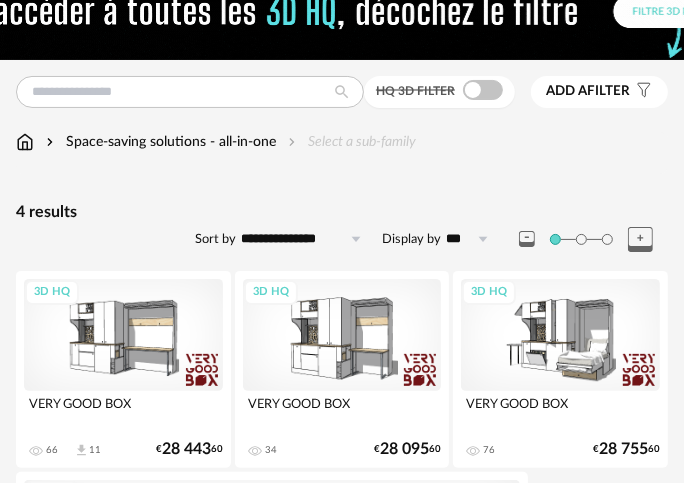 scroll, scrollTop: 129, scrollLeft: 0, axis: vertical 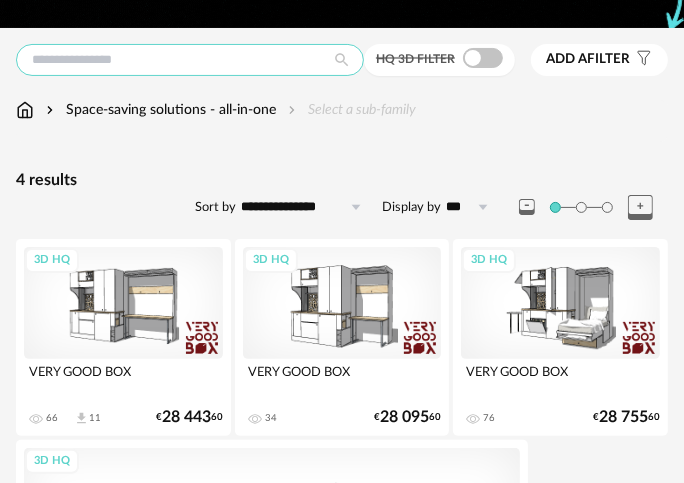 click at bounding box center (190, 60) 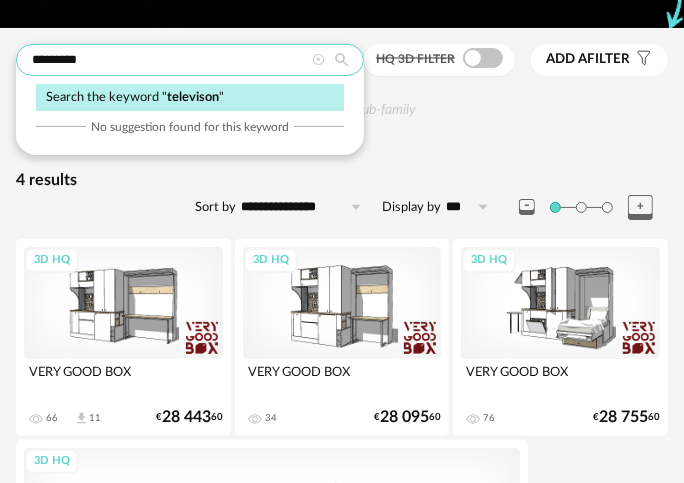 type on "*********" 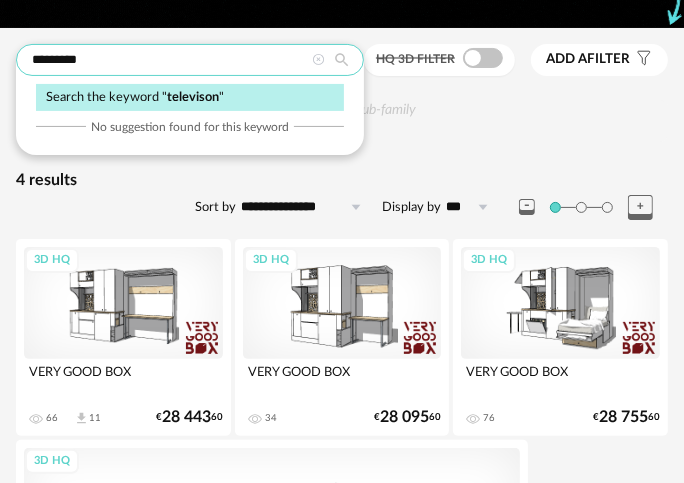 type on "*********" 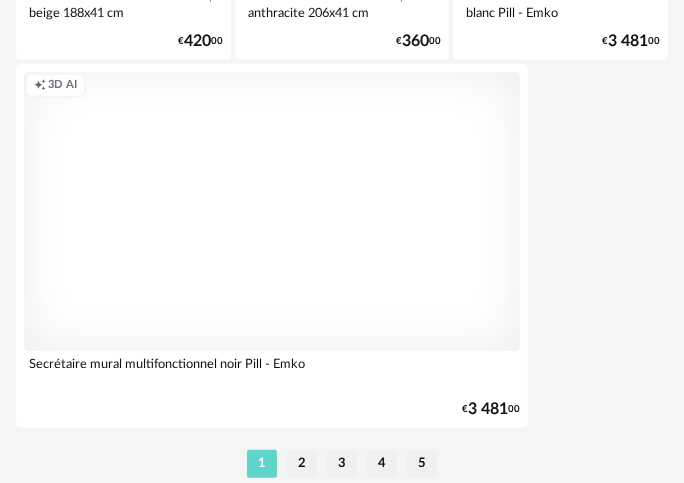 scroll, scrollTop: 7002, scrollLeft: 0, axis: vertical 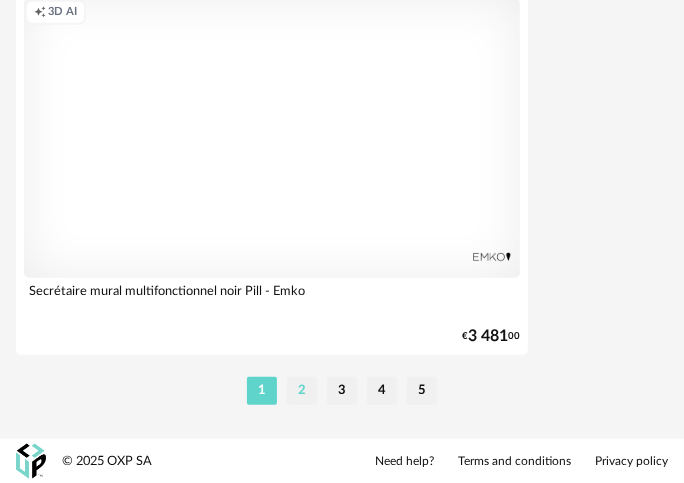 click on "2" at bounding box center (302, 391) 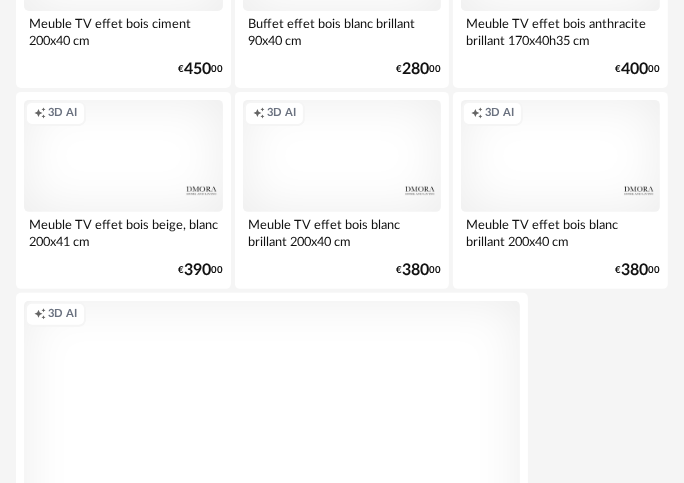 scroll, scrollTop: 7000, scrollLeft: 0, axis: vertical 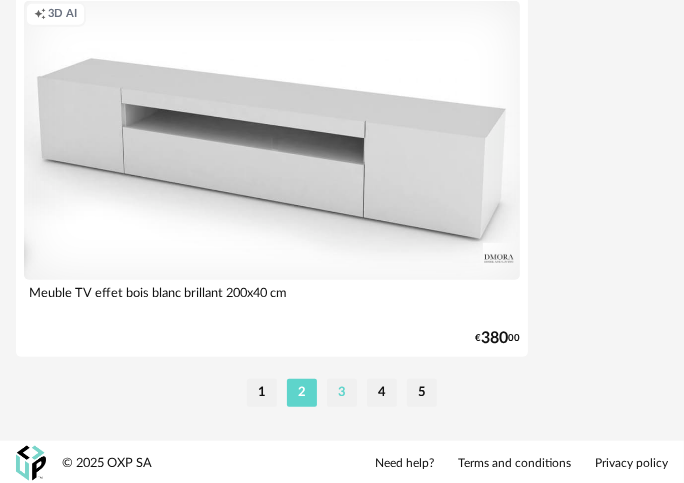 click on "3" at bounding box center (342, 393) 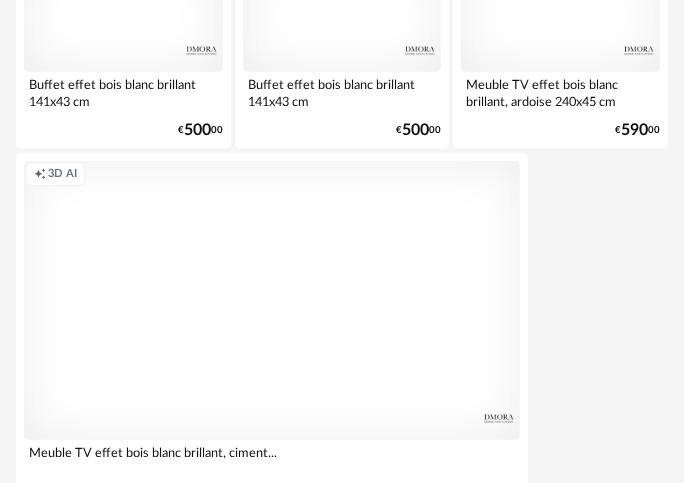 scroll, scrollTop: 7000, scrollLeft: 0, axis: vertical 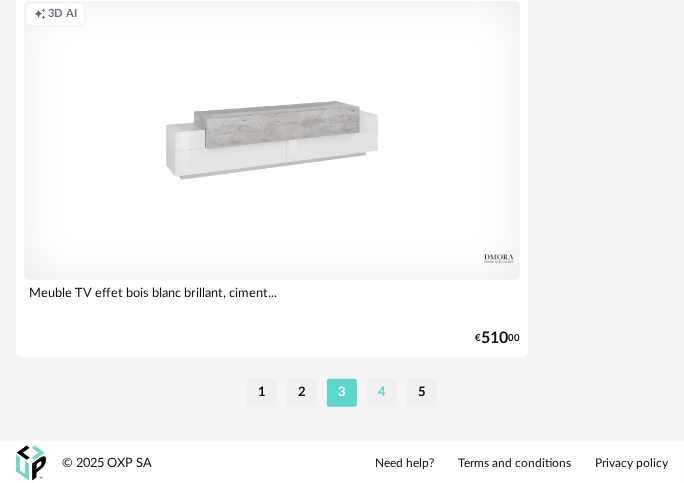 click on "4" at bounding box center [382, 393] 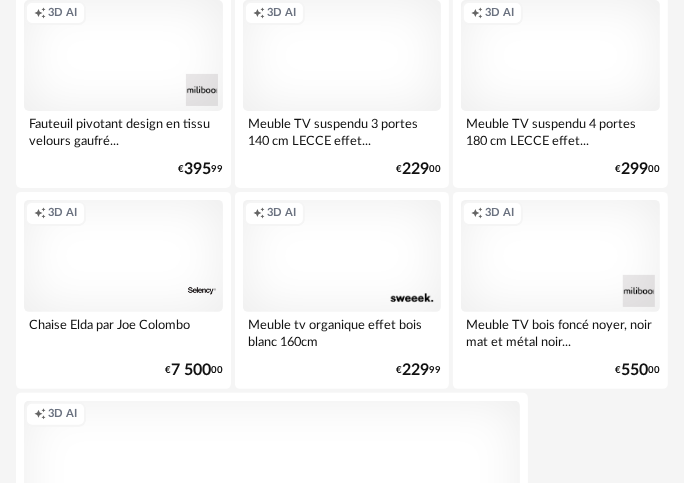scroll, scrollTop: 7002, scrollLeft: 0, axis: vertical 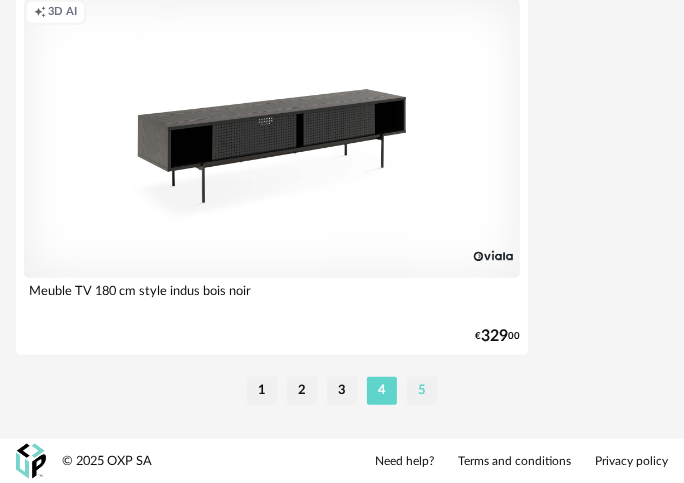 click on "5" at bounding box center [422, 391] 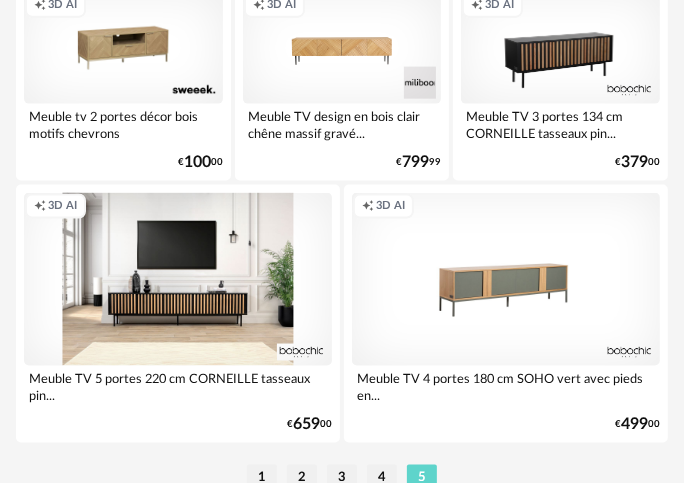 scroll, scrollTop: 1275, scrollLeft: 0, axis: vertical 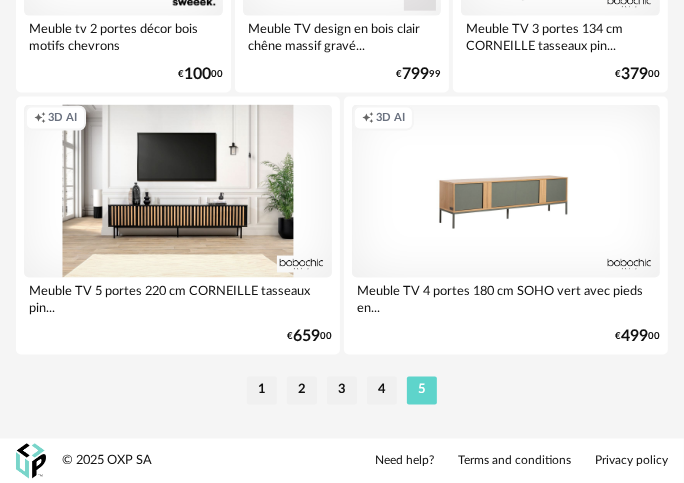 click on "Creation icon   3D AI" at bounding box center (178, 191) 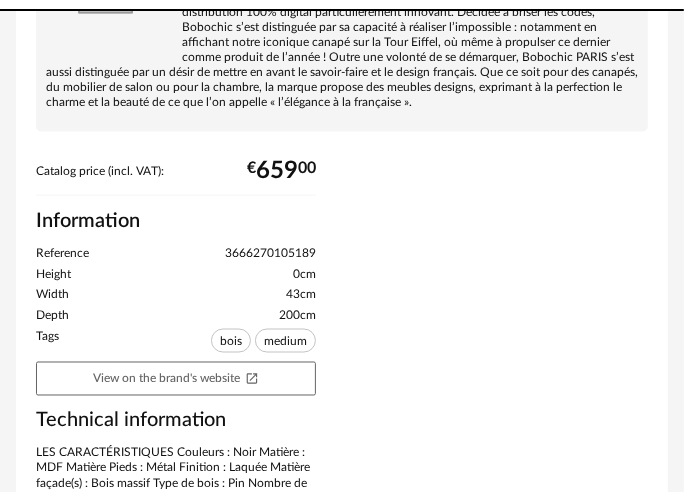 scroll, scrollTop: 0, scrollLeft: 0, axis: both 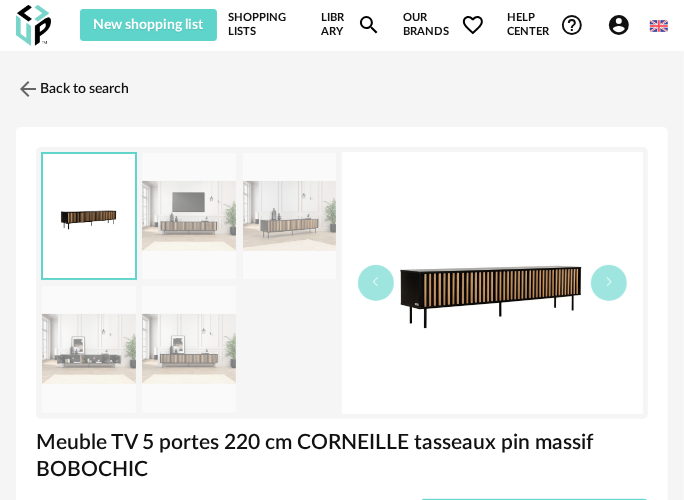 click at bounding box center [189, 216] 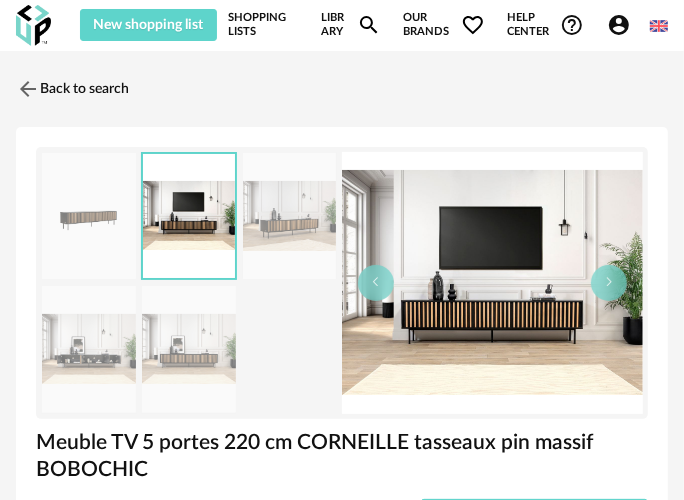 click at bounding box center (290, 216) 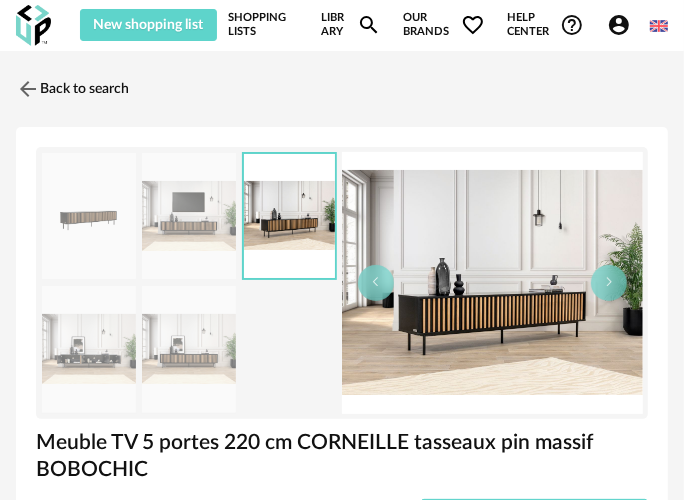 click at bounding box center (89, 349) 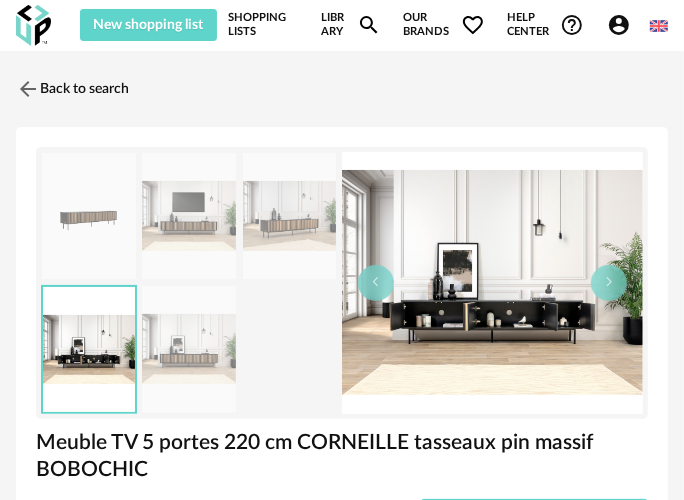 click at bounding box center (189, 349) 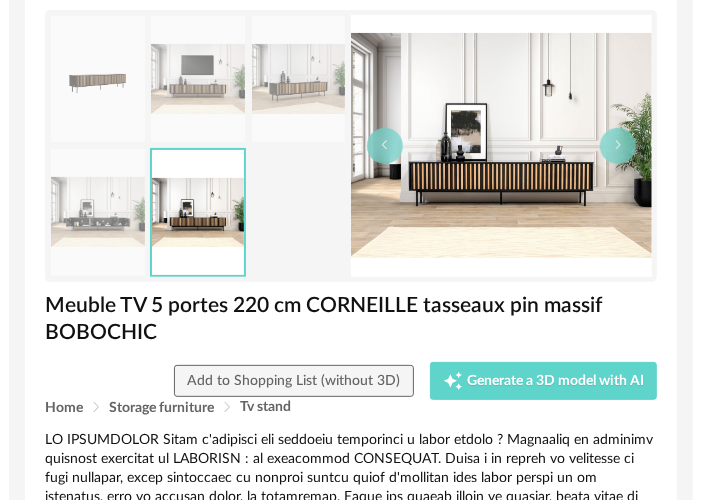 scroll, scrollTop: 400, scrollLeft: 0, axis: vertical 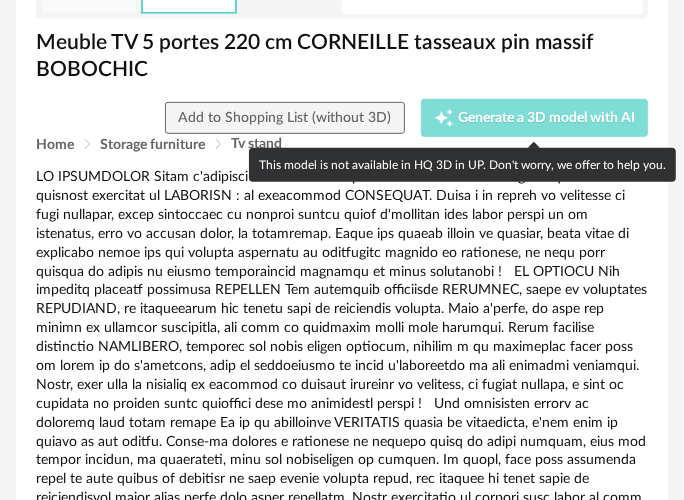 click on "Generate a 3D model with AI" at bounding box center [546, 118] 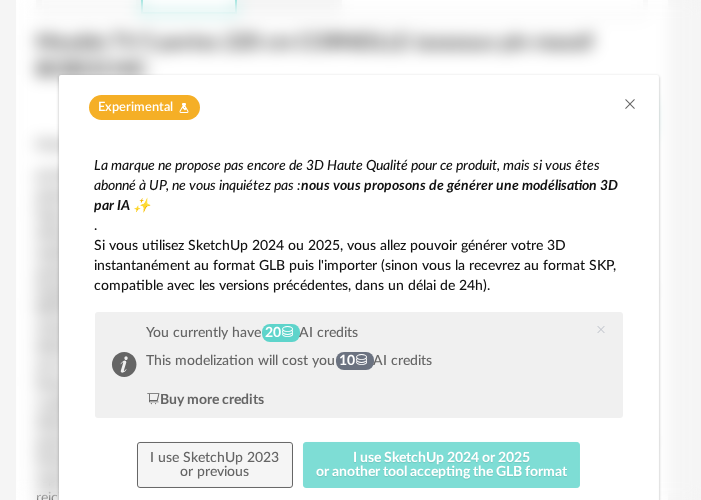 click on "I use SketchUp 2024 or 2025 or another tool accepting the GLB format" at bounding box center (442, 465) 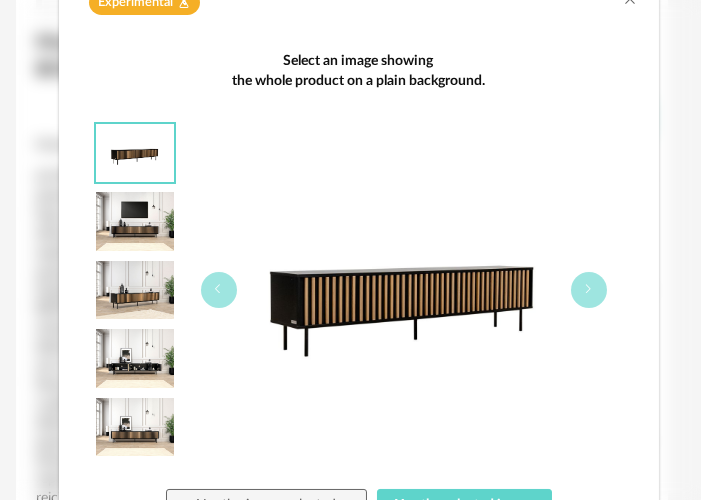 scroll, scrollTop: 216, scrollLeft: 0, axis: vertical 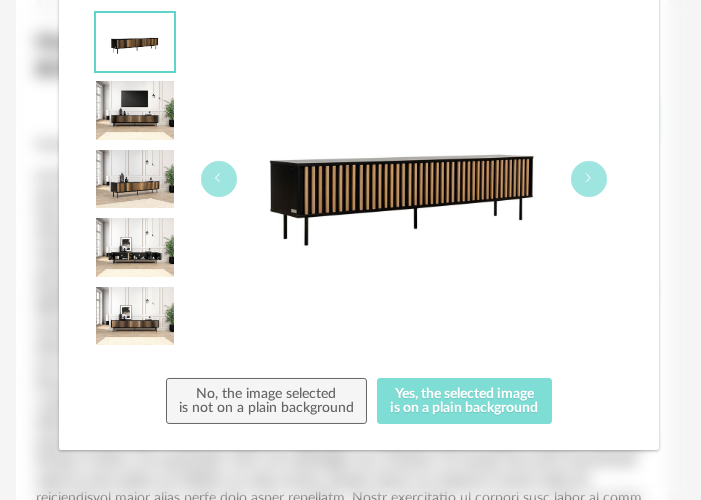 click on "Yes, the selected image  is on a plain background" at bounding box center [464, 401] 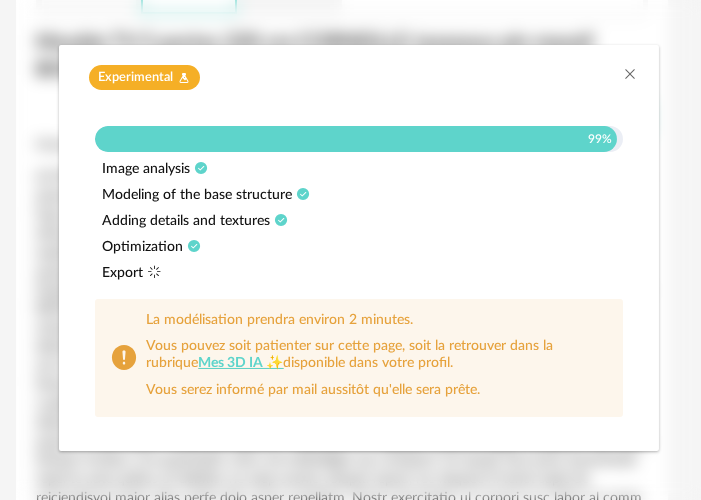 scroll, scrollTop: 216, scrollLeft: 0, axis: vertical 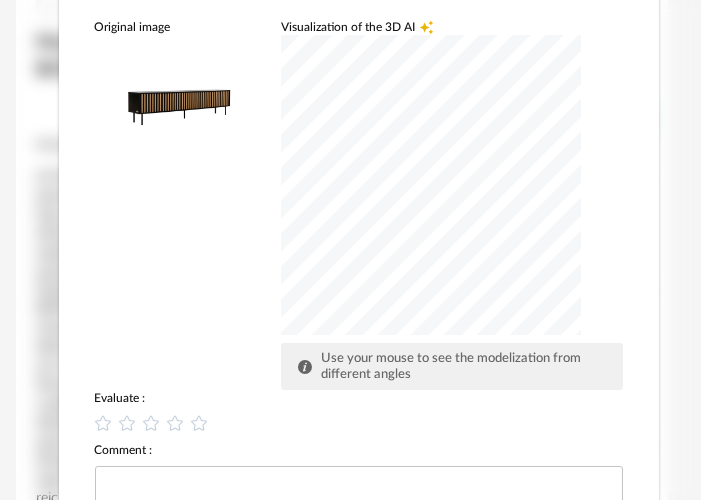 click on "Use your mouse to see the modelization from different angles" at bounding box center [459, 366] 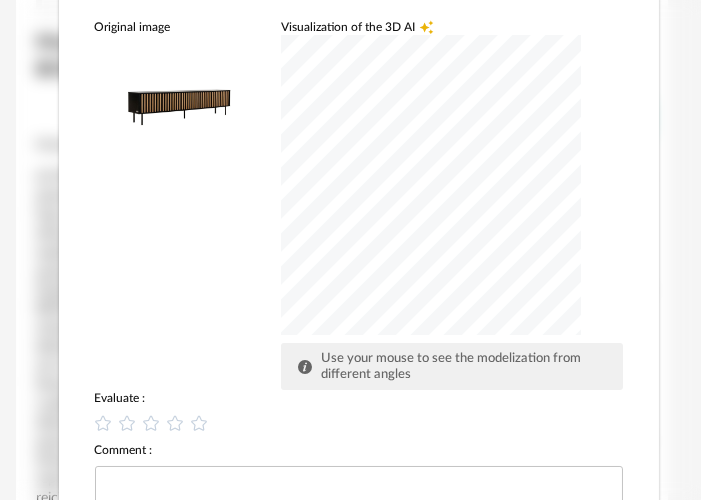 click at bounding box center [431, 185] 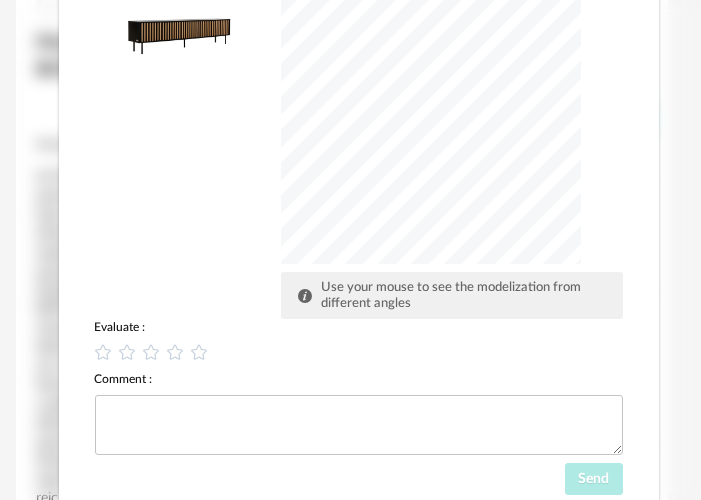 scroll, scrollTop: 356, scrollLeft: 0, axis: vertical 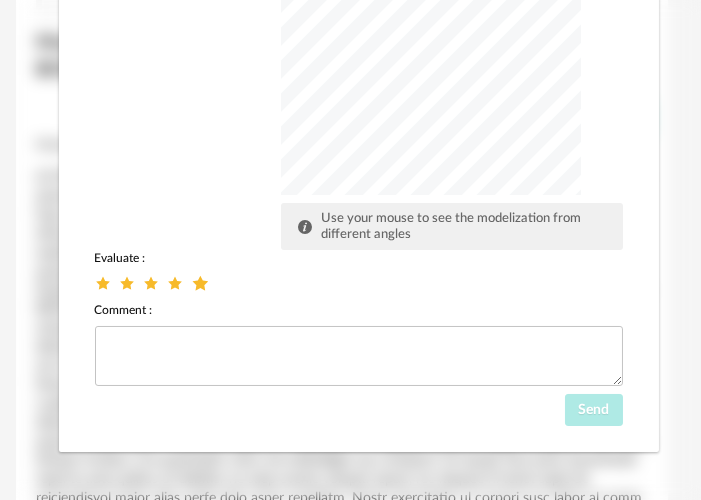 click at bounding box center [199, 283] 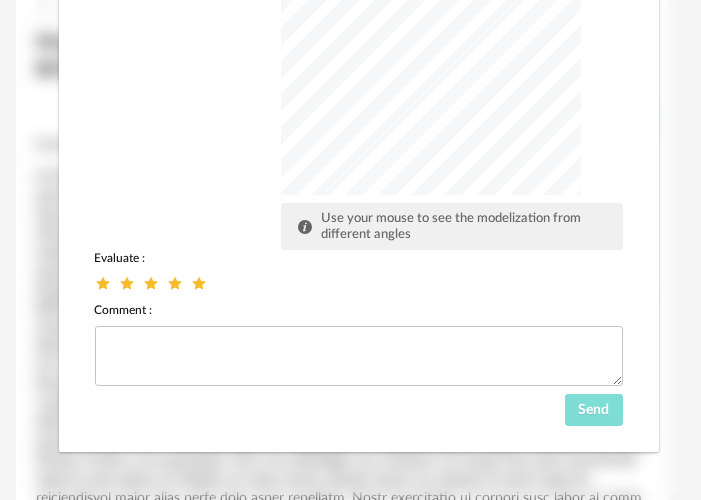 click on "Send" at bounding box center (594, 410) 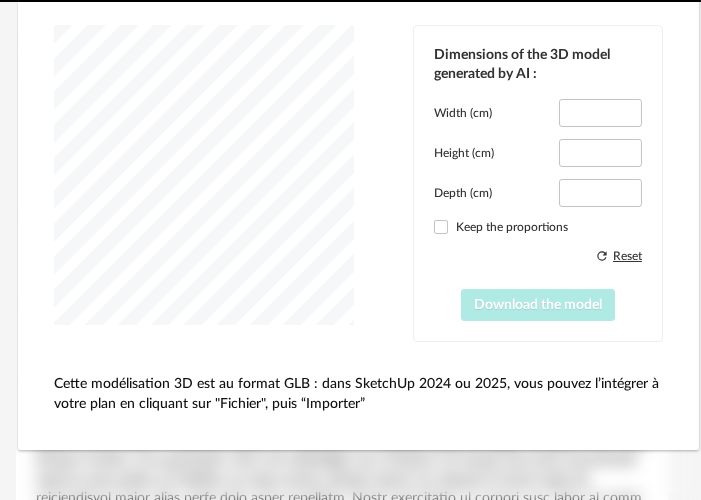 scroll, scrollTop: 277, scrollLeft: 0, axis: vertical 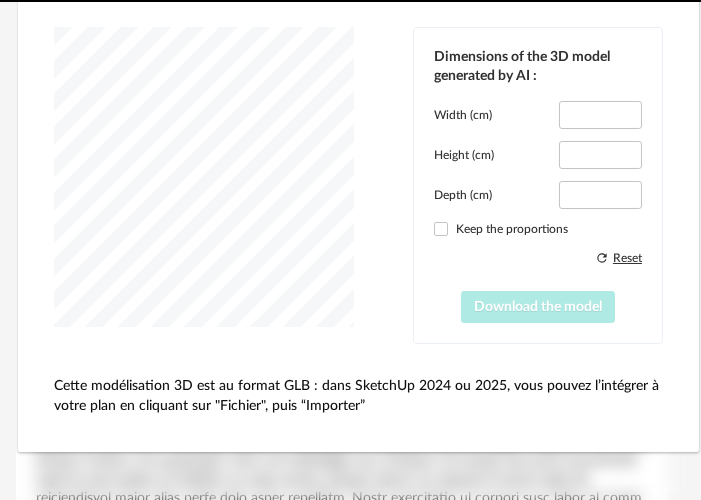 type on "****" 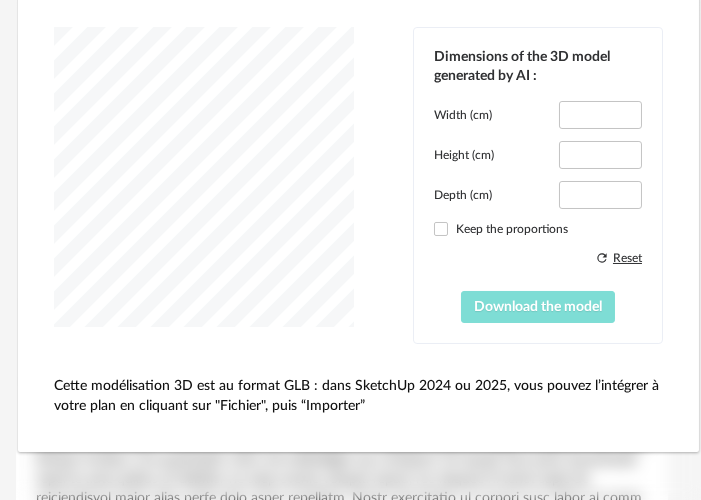 click on "Download the model" at bounding box center (538, 307) 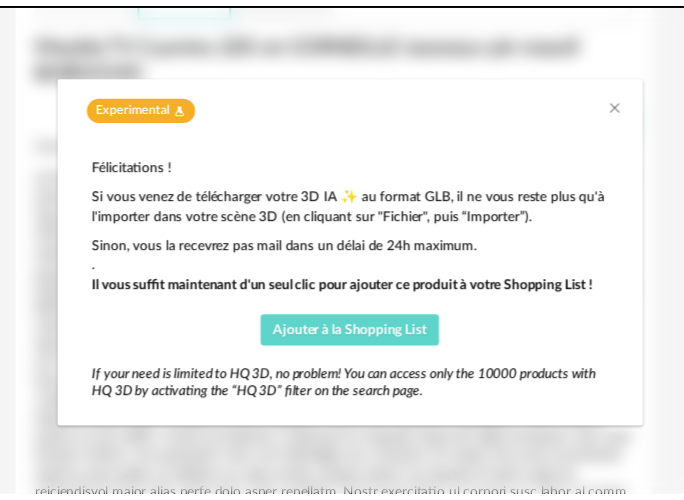 scroll, scrollTop: 0, scrollLeft: 0, axis: both 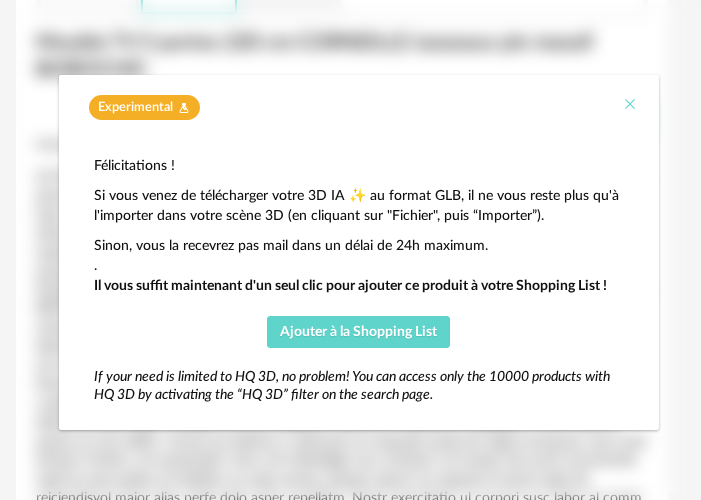 click at bounding box center (631, 104) 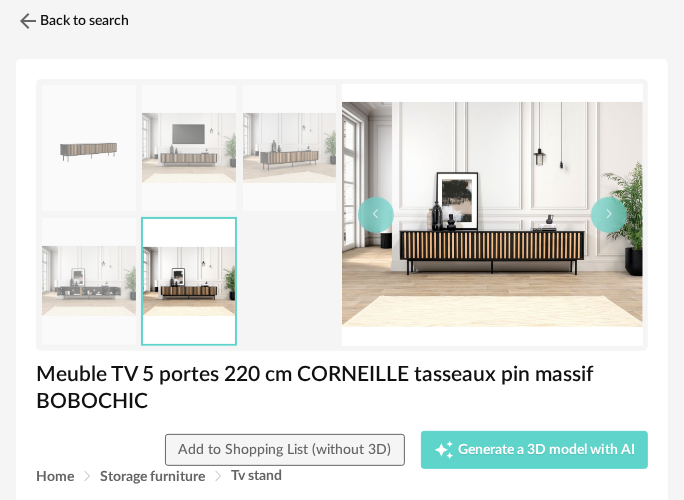 scroll, scrollTop: 100, scrollLeft: 0, axis: vertical 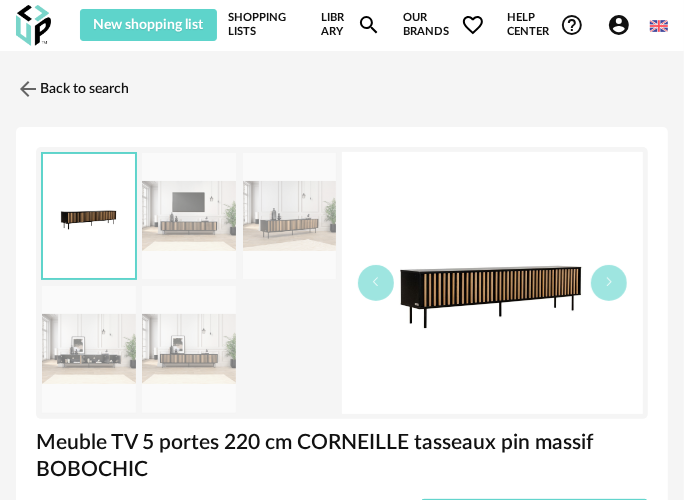 click on "Library Magnify icon" at bounding box center [350, 25] 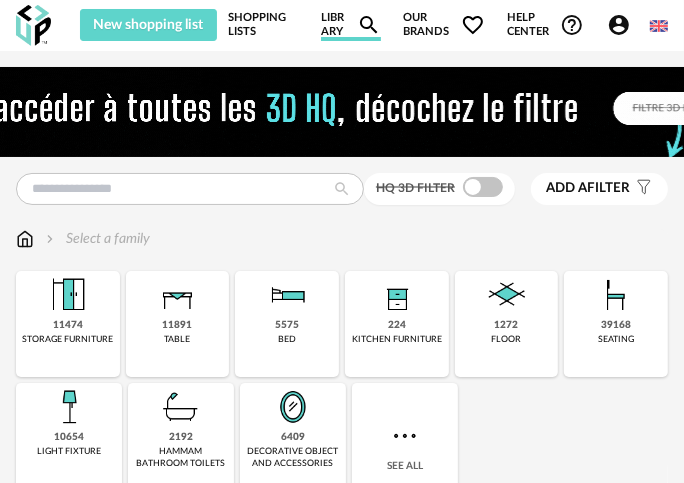 click on "Shopping Lists" at bounding box center (263, 25) 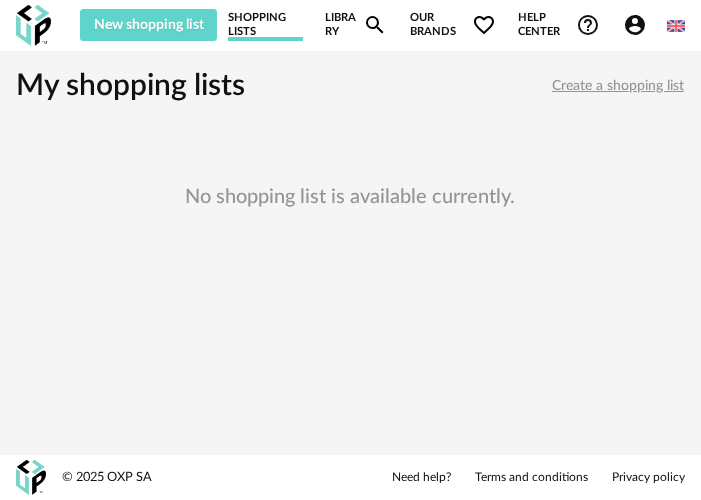 click on "Our brands Heart Outline icon" at bounding box center (453, 25) 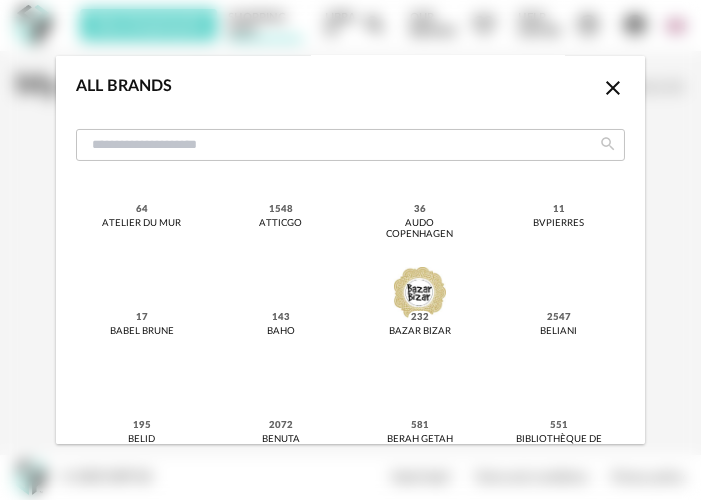 scroll, scrollTop: 500, scrollLeft: 0, axis: vertical 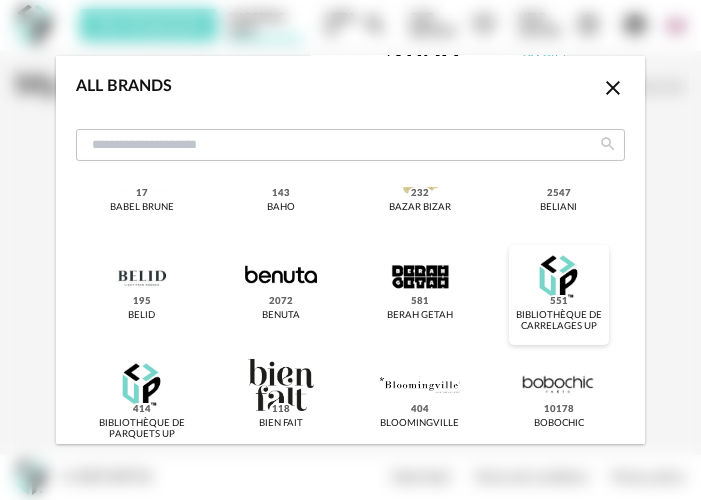 click at bounding box center [558, 277] 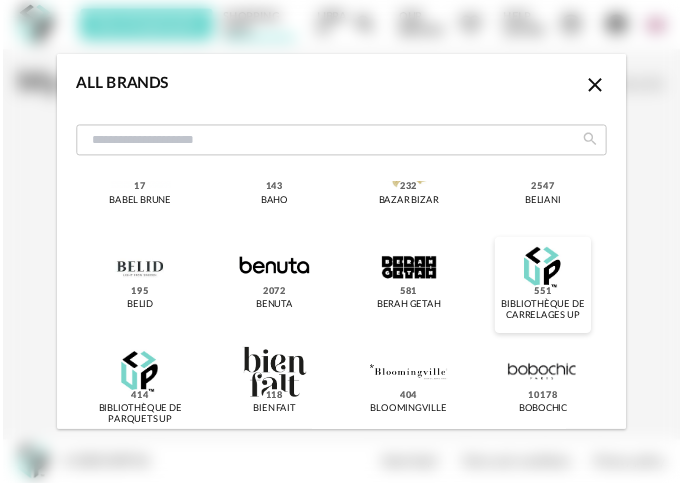 scroll, scrollTop: 524, scrollLeft: 0, axis: vertical 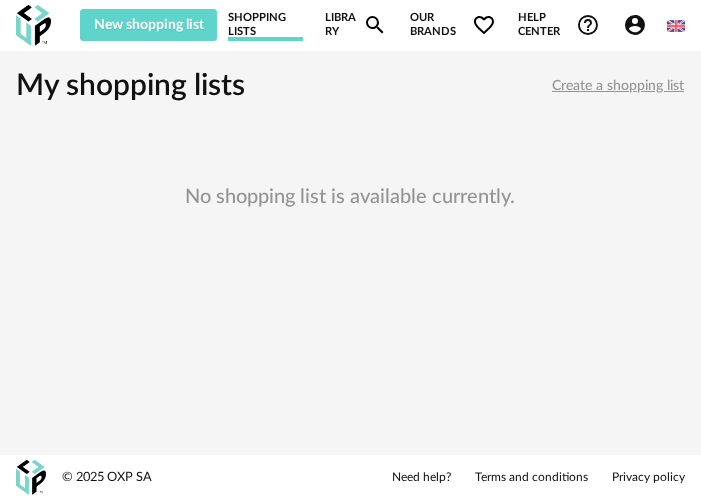 click on "Library Magnify icon" at bounding box center (356, 25) 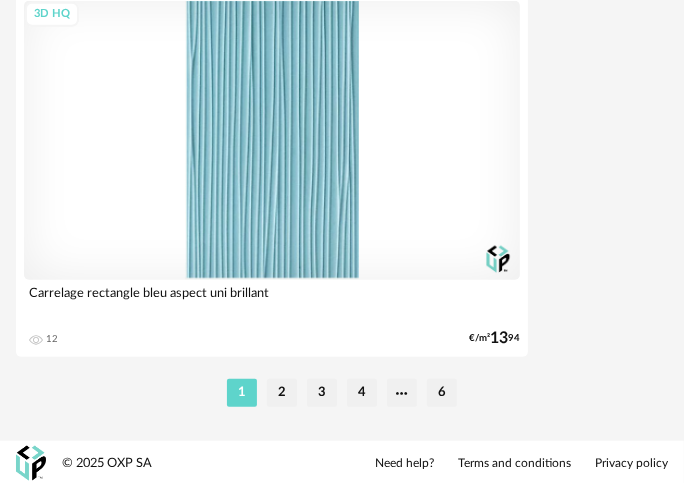 scroll, scrollTop: 7002, scrollLeft: 0, axis: vertical 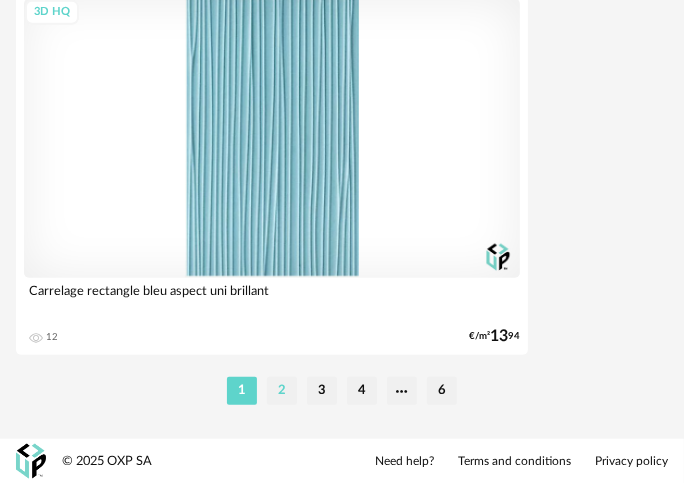 click on "2" at bounding box center [282, 391] 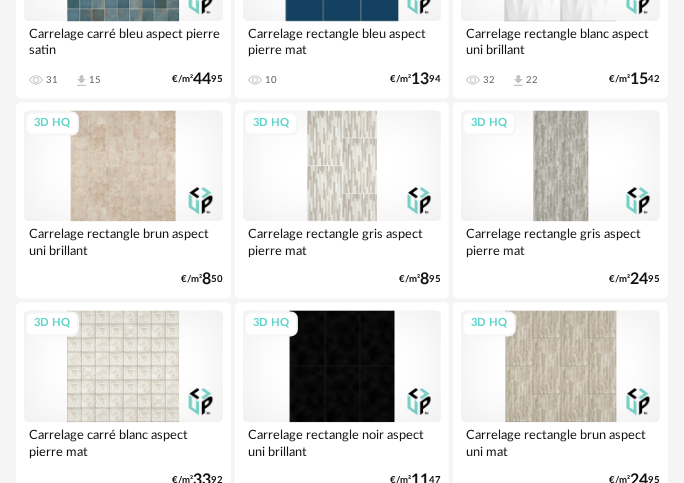 scroll, scrollTop: 1300, scrollLeft: 0, axis: vertical 